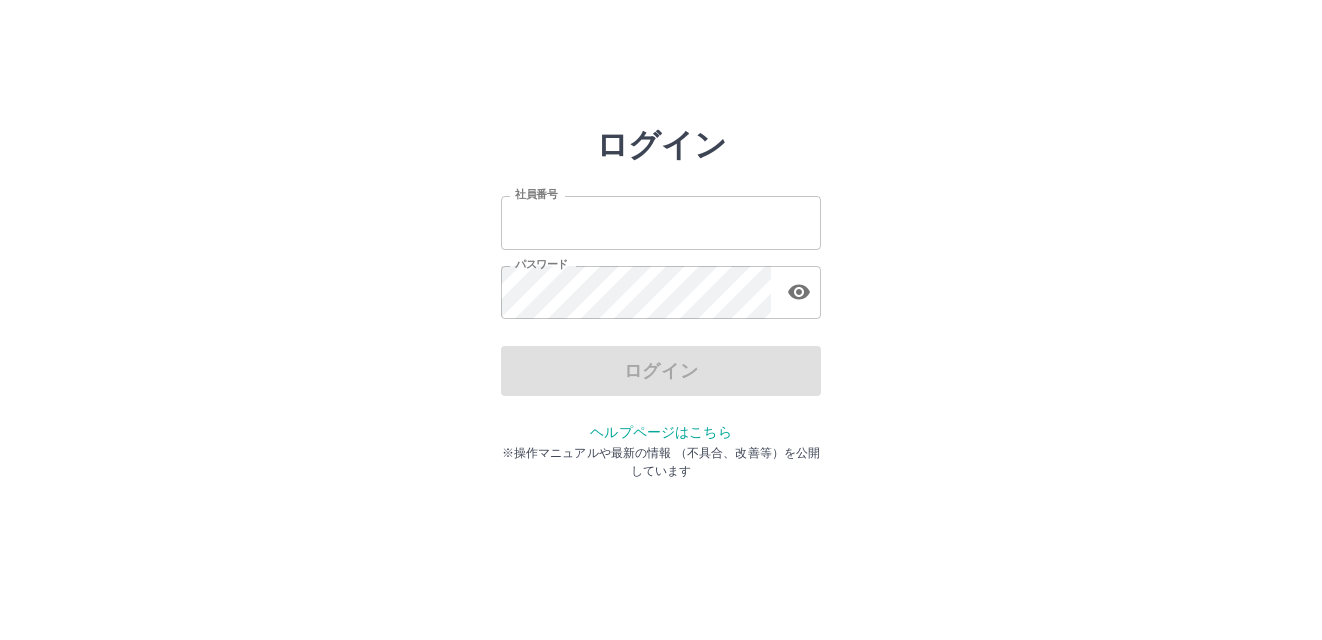 scroll, scrollTop: 0, scrollLeft: 0, axis: both 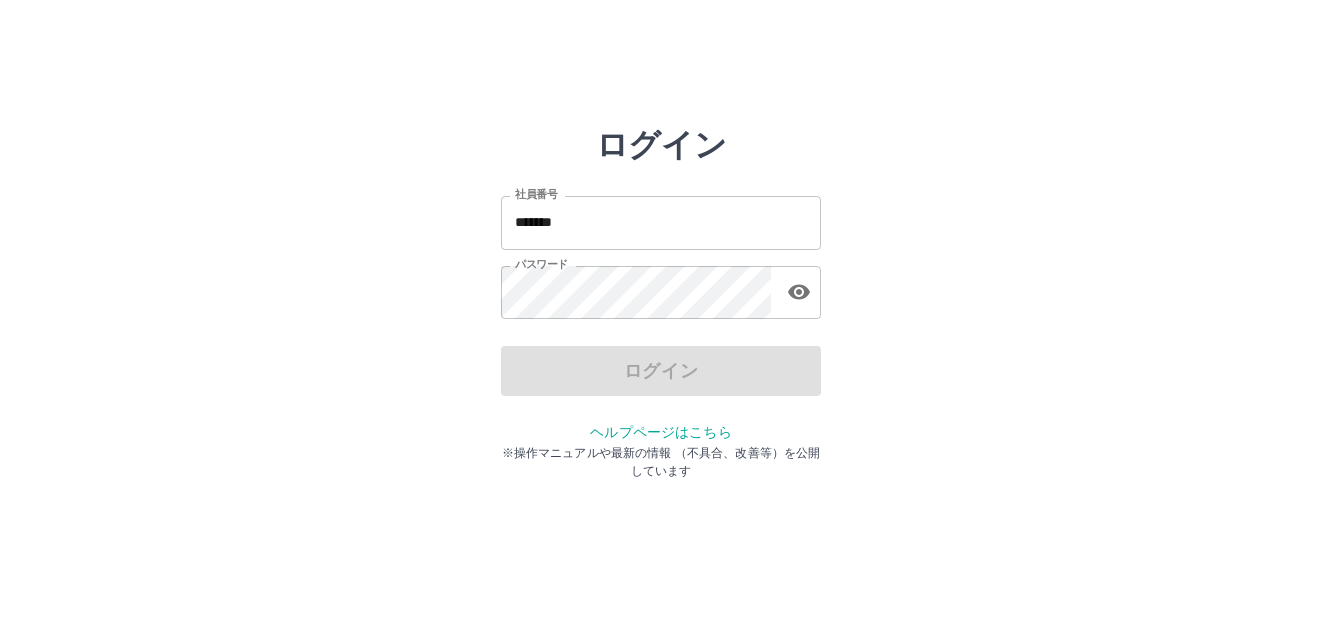 click on "ログイン" at bounding box center (661, 371) 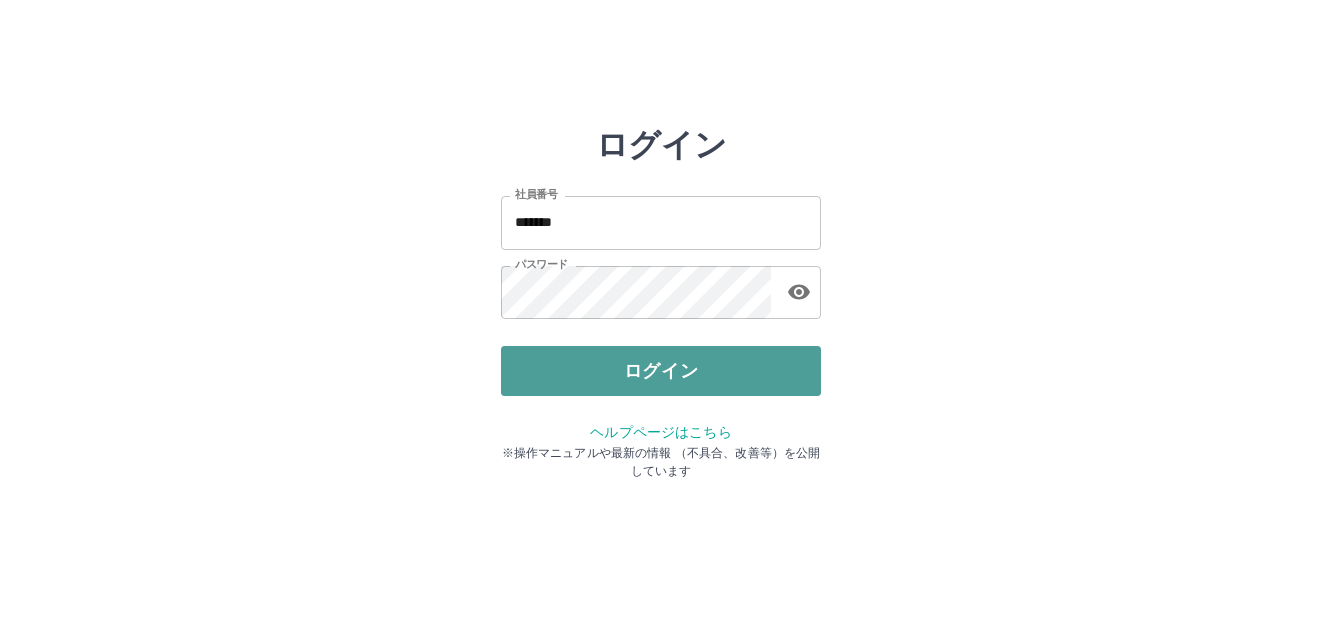 click on "ログイン" at bounding box center [661, 371] 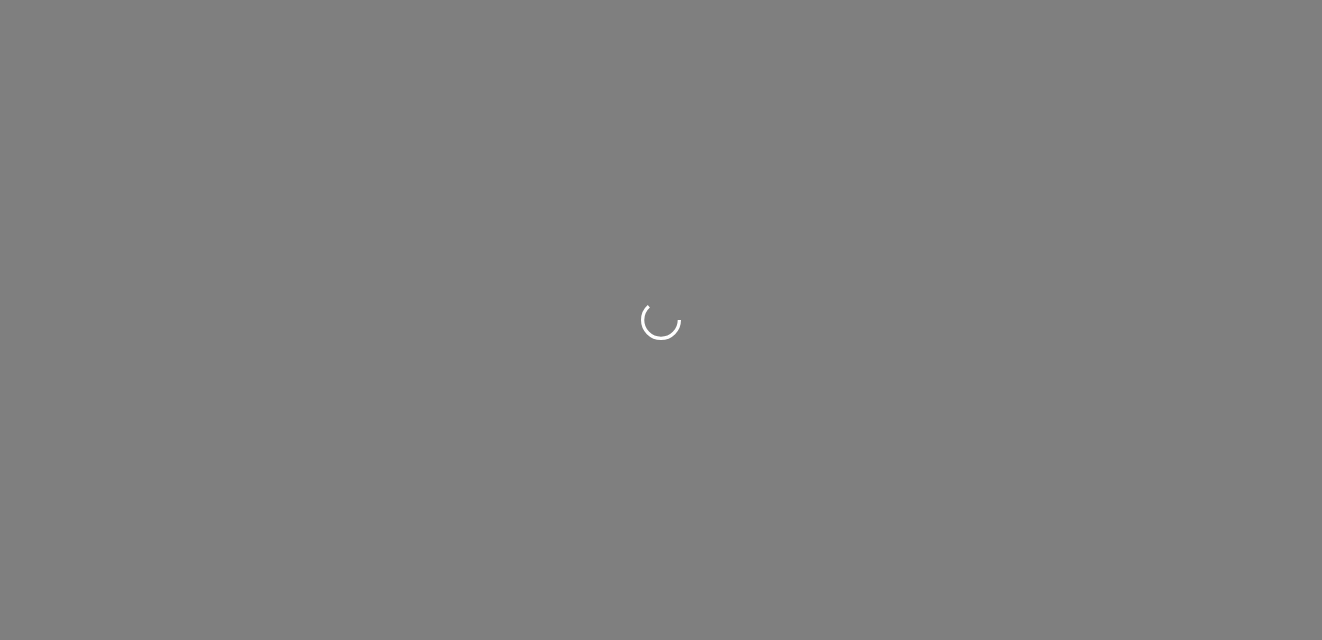 scroll, scrollTop: 0, scrollLeft: 0, axis: both 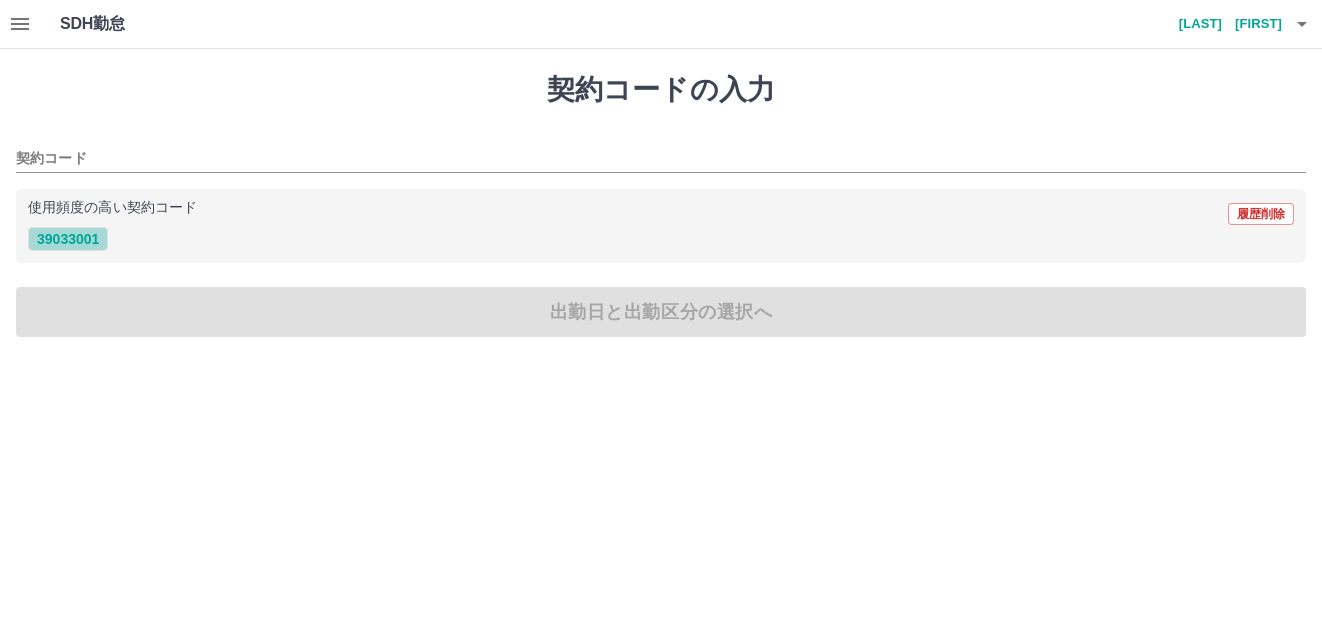click on "39033001" at bounding box center (68, 239) 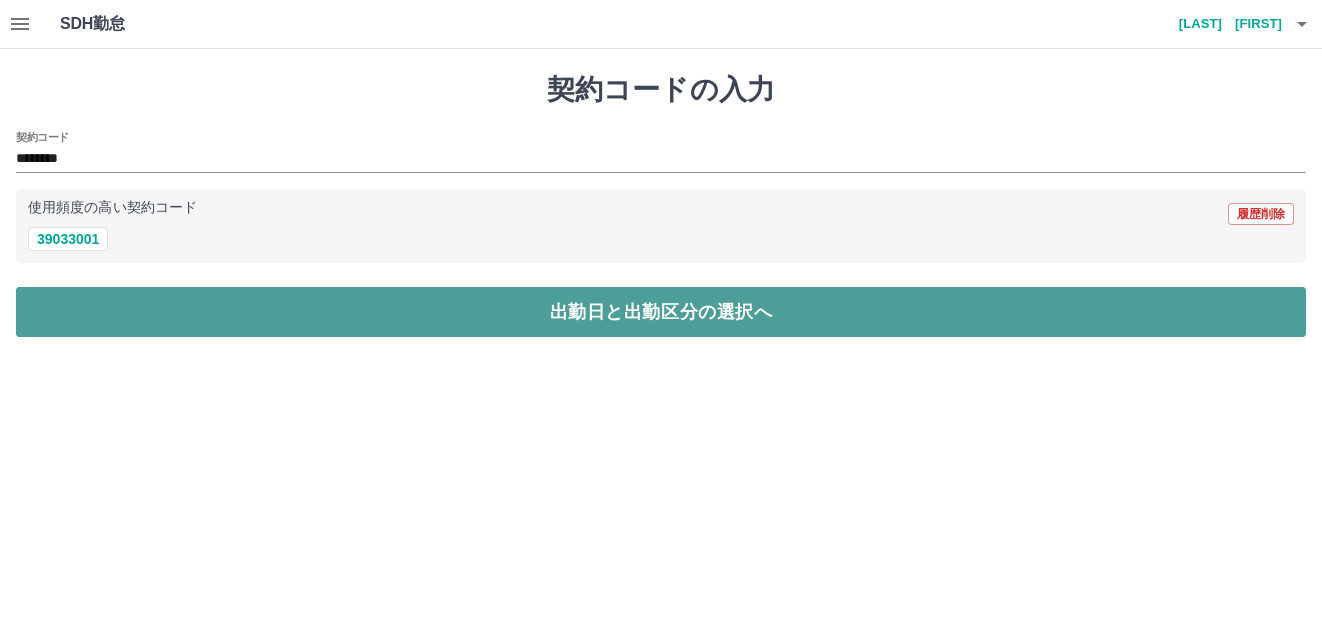 click on "出勤日と出勤区分の選択へ" at bounding box center [661, 312] 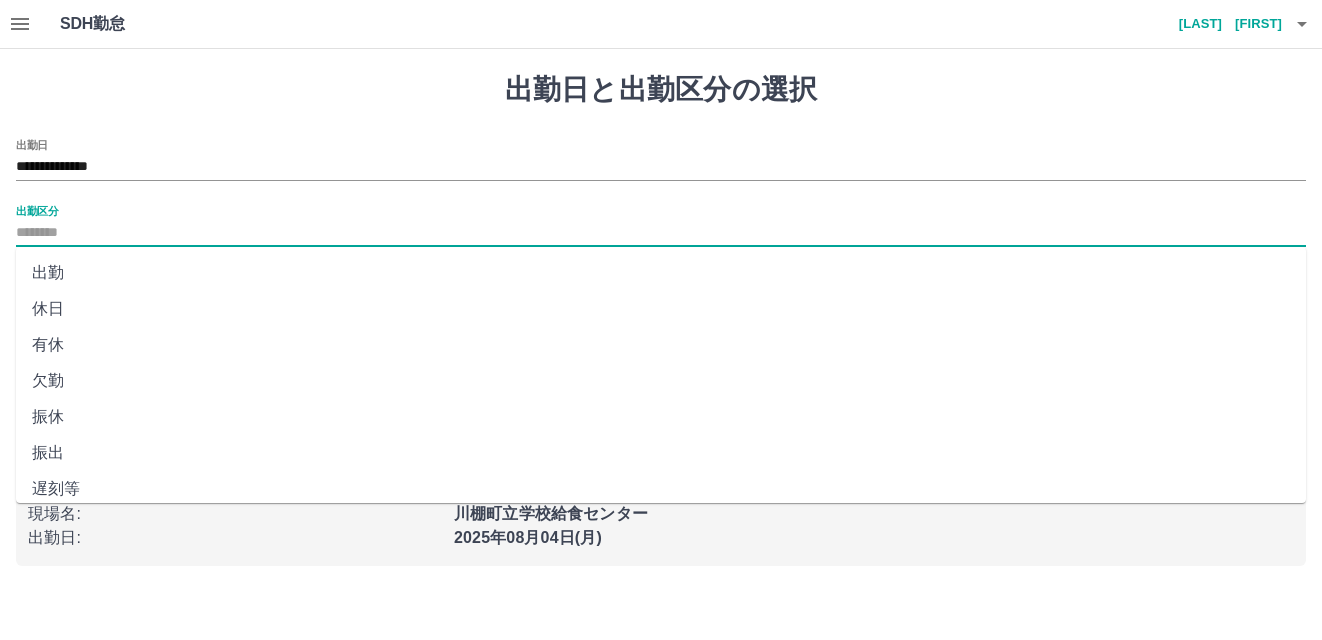 click on "出勤区分" at bounding box center (661, 233) 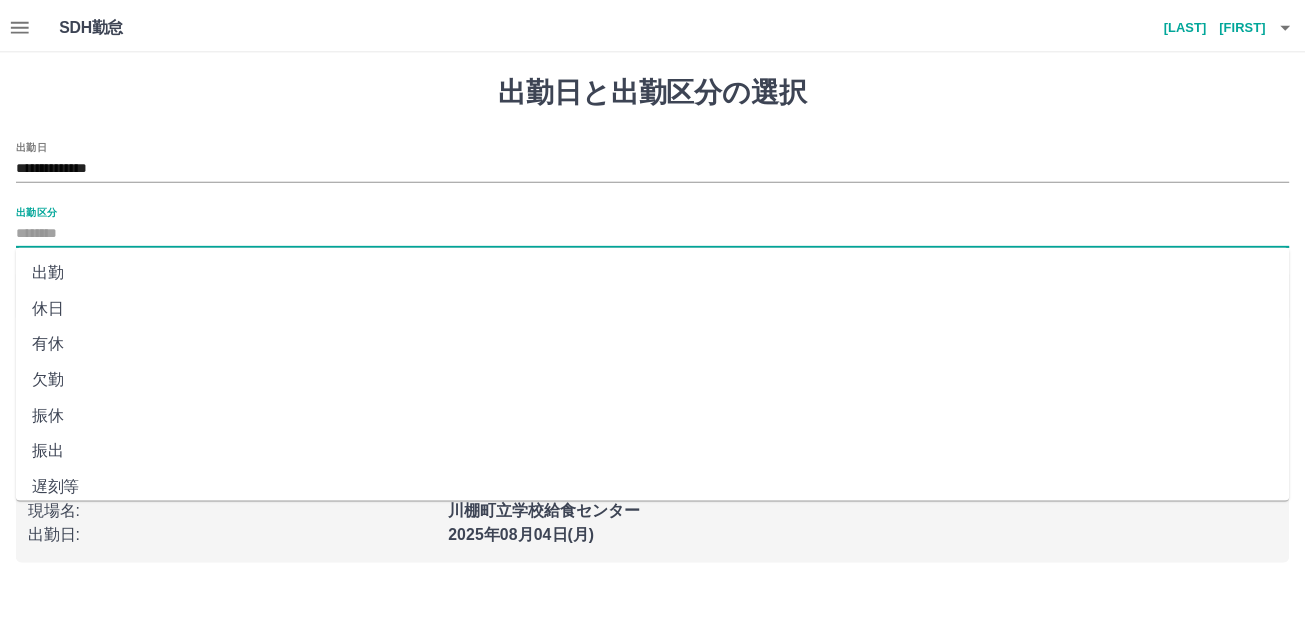scroll, scrollTop: 40, scrollLeft: 0, axis: vertical 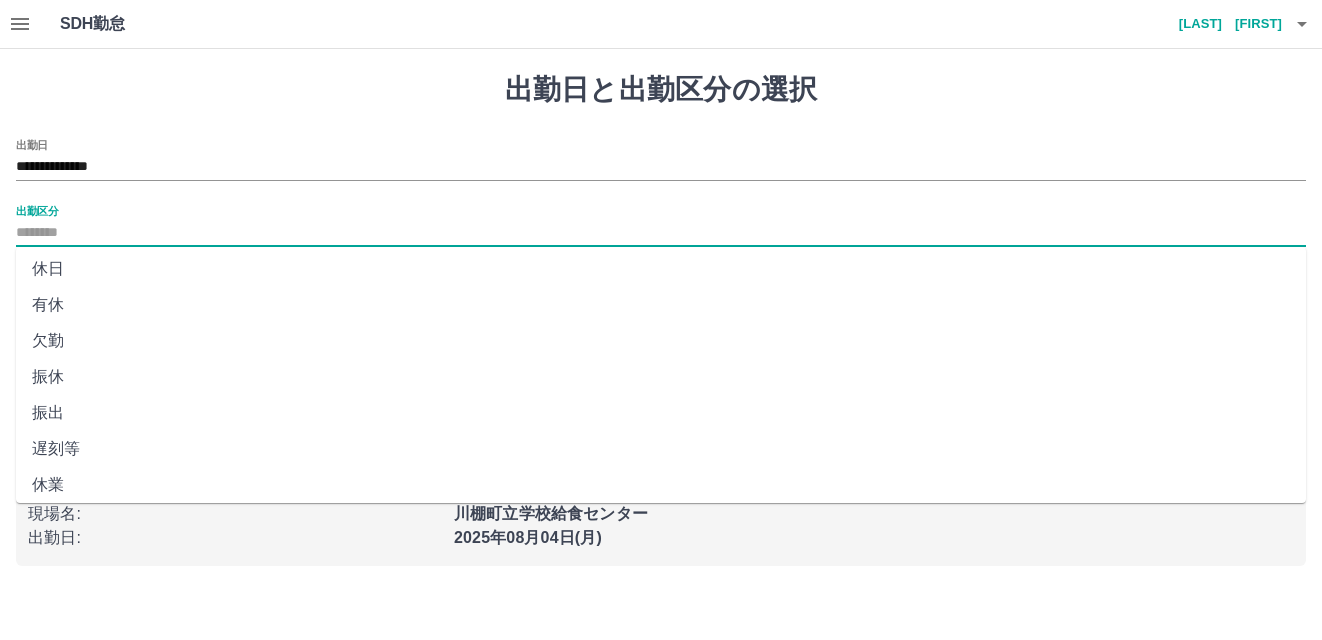 click on "遅刻等" at bounding box center [661, 449] 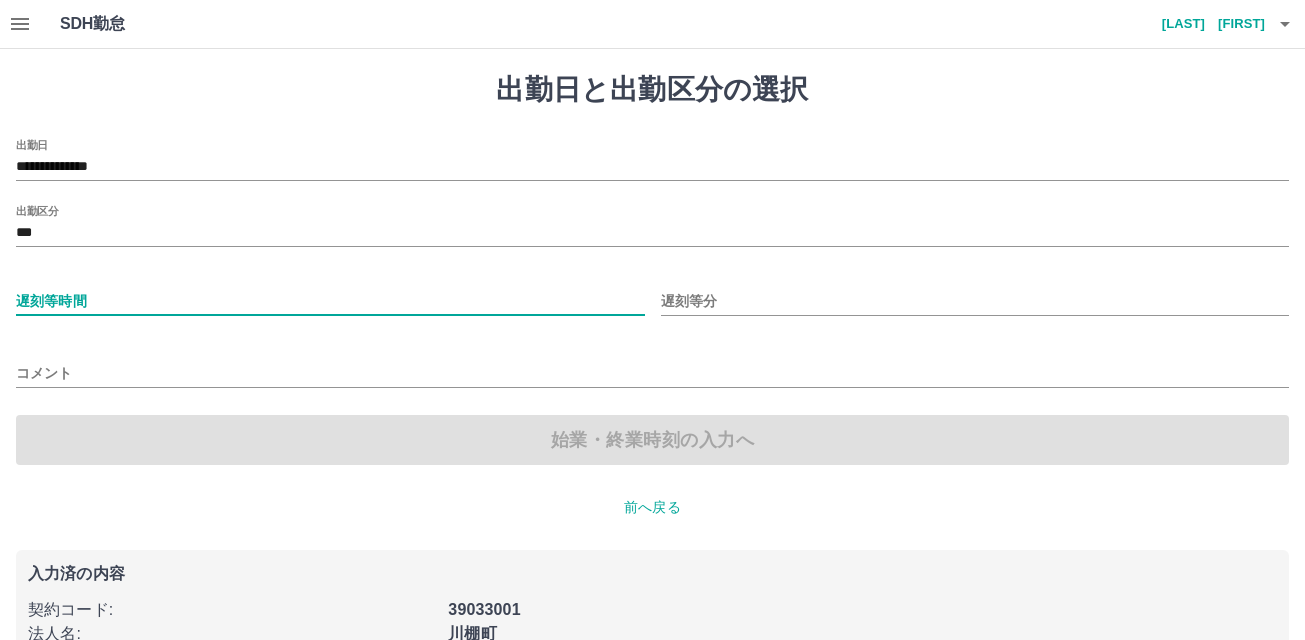 click on "遅刻等時間" at bounding box center (330, 301) 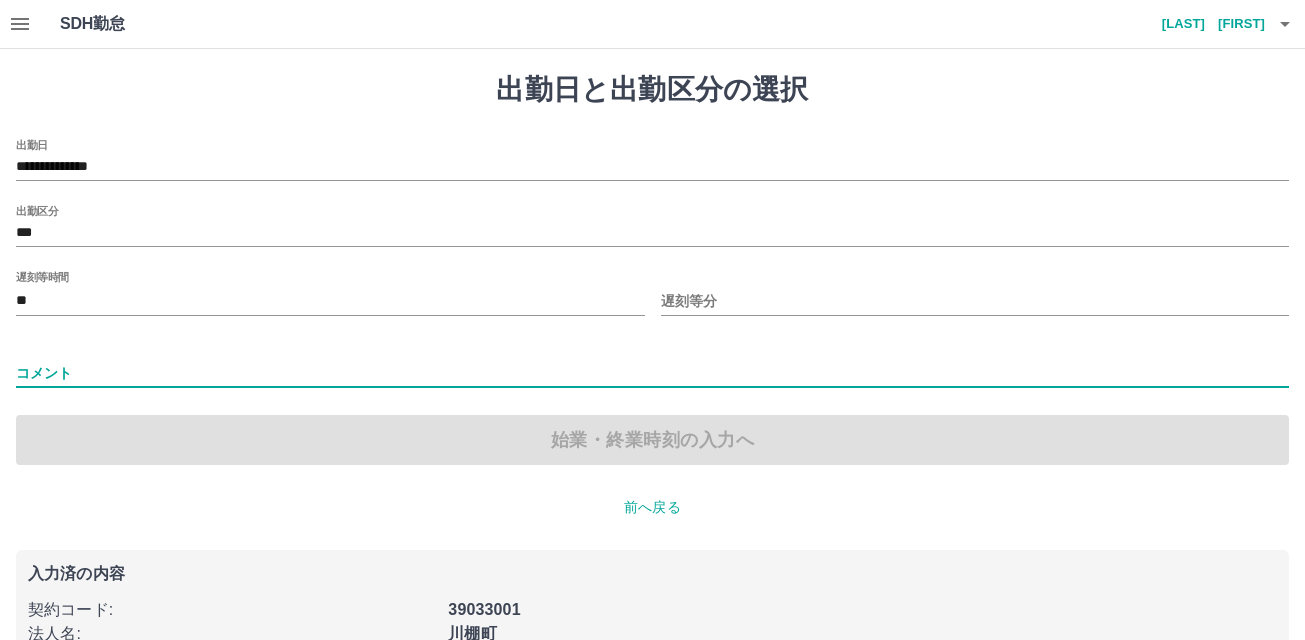 click on "コメント" at bounding box center (652, 373) 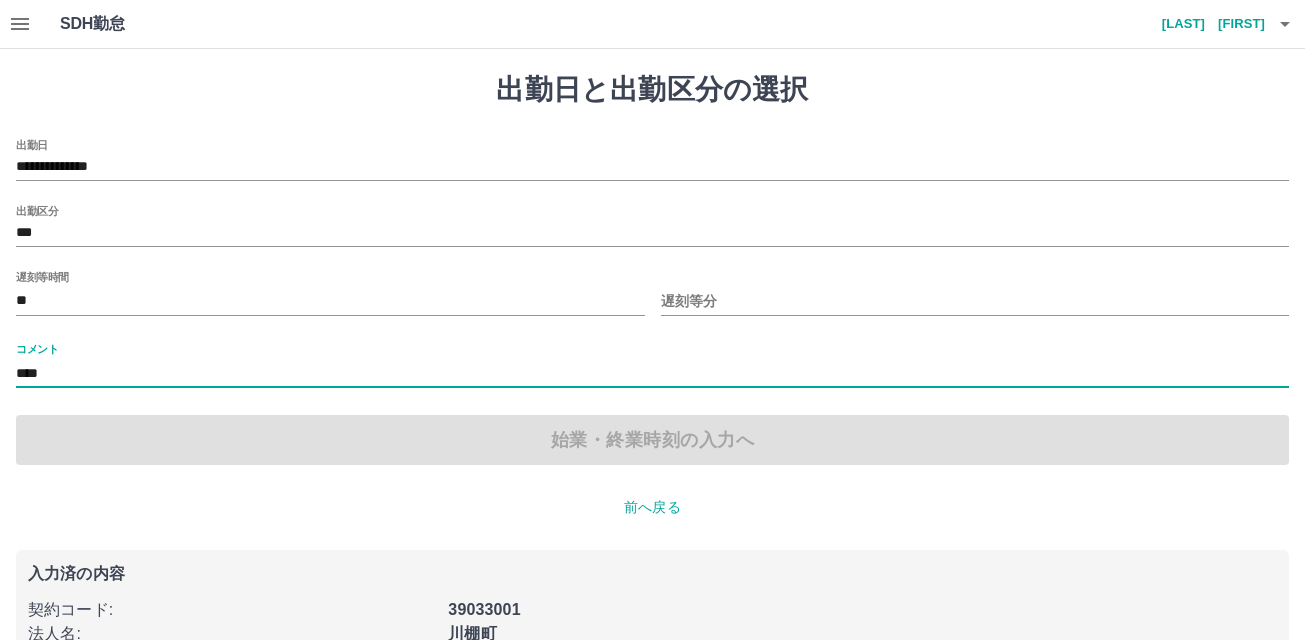 click on "遅刻等分" at bounding box center (975, 301) 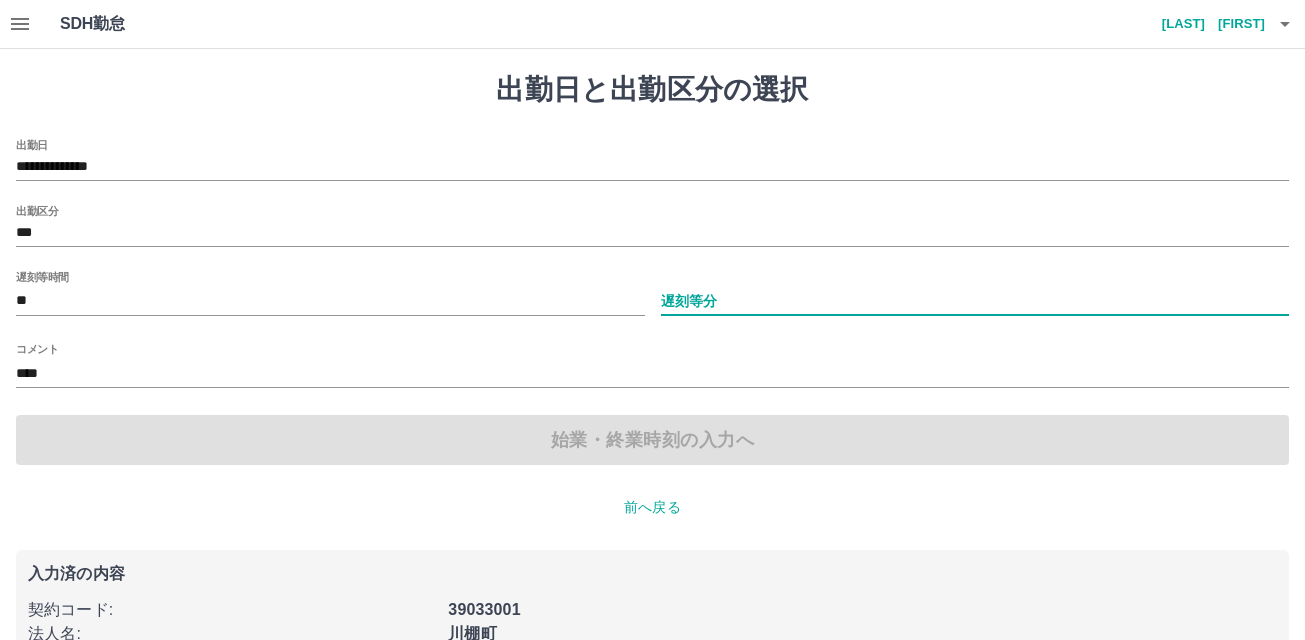 type on "**" 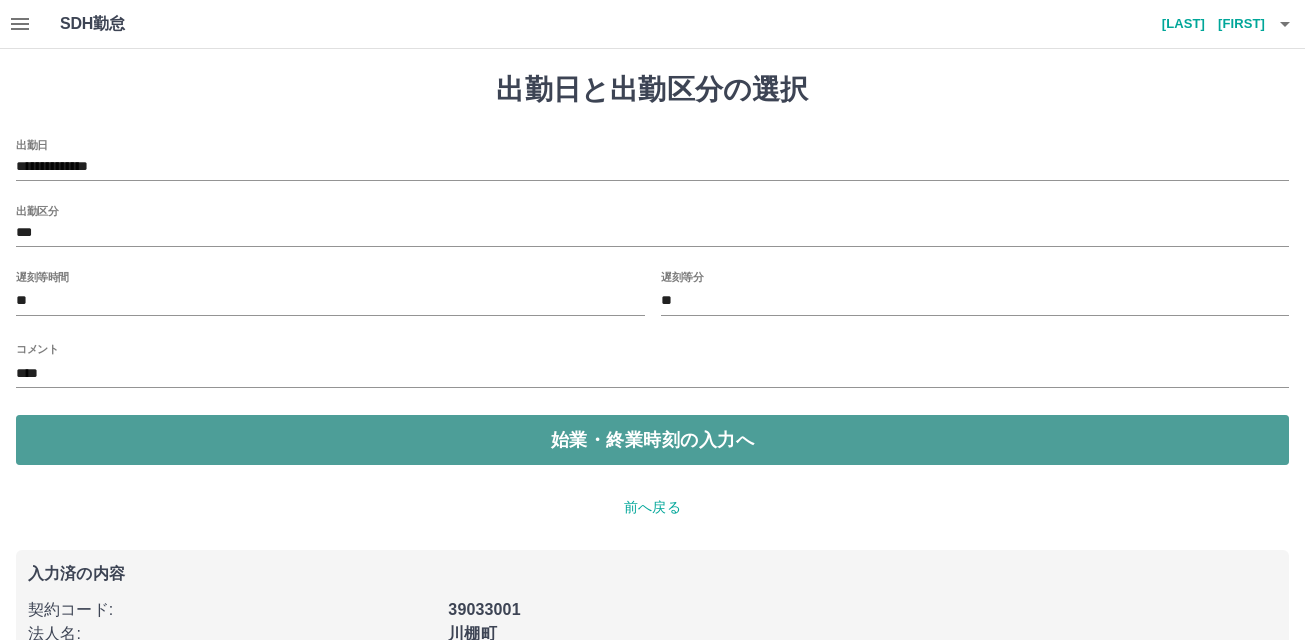 click on "始業・終業時刻の入力へ" at bounding box center [652, 440] 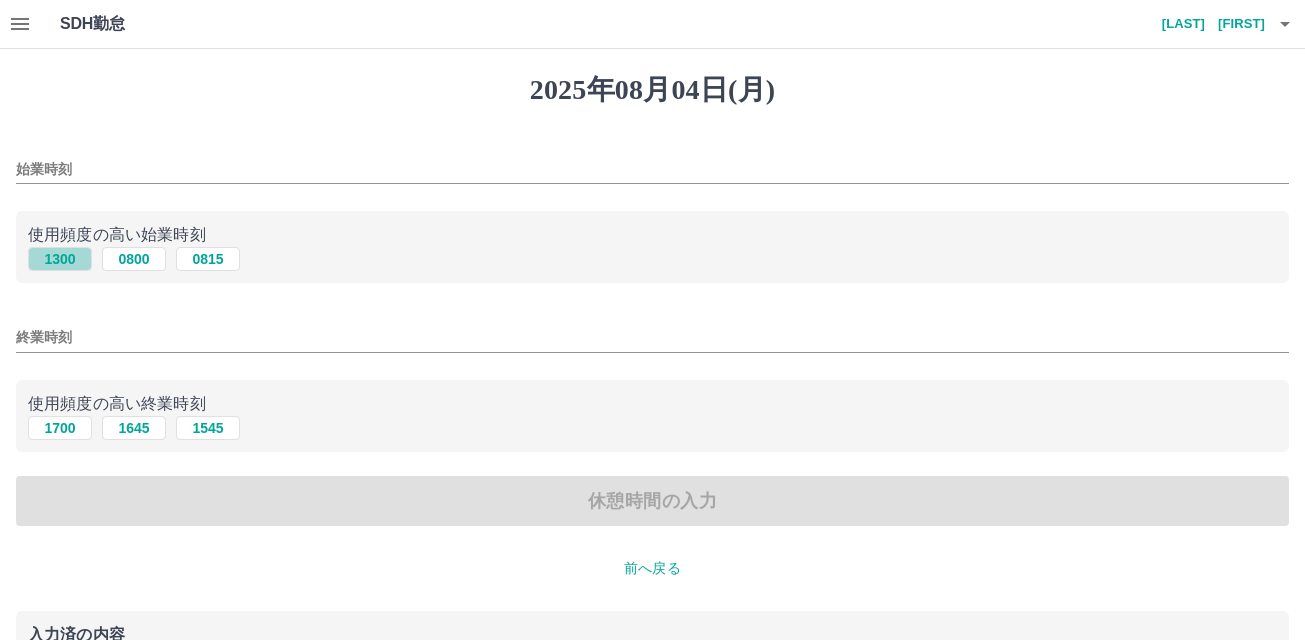 click on "1300" at bounding box center [60, 259] 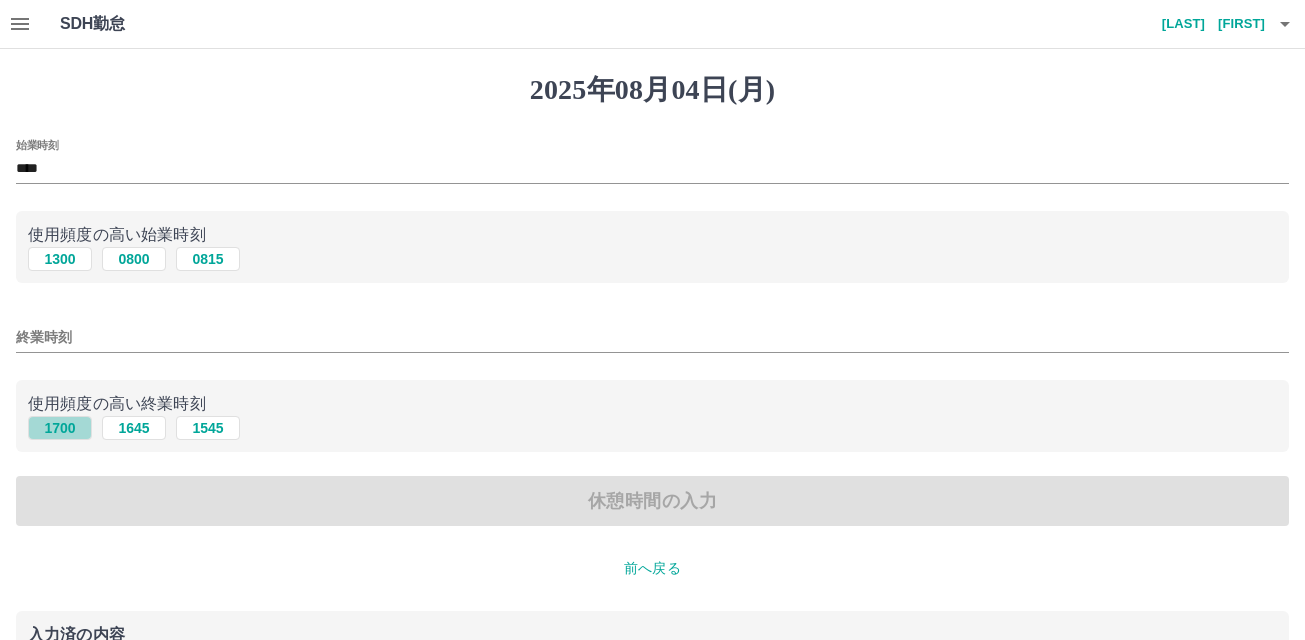 click on "1700" at bounding box center [60, 428] 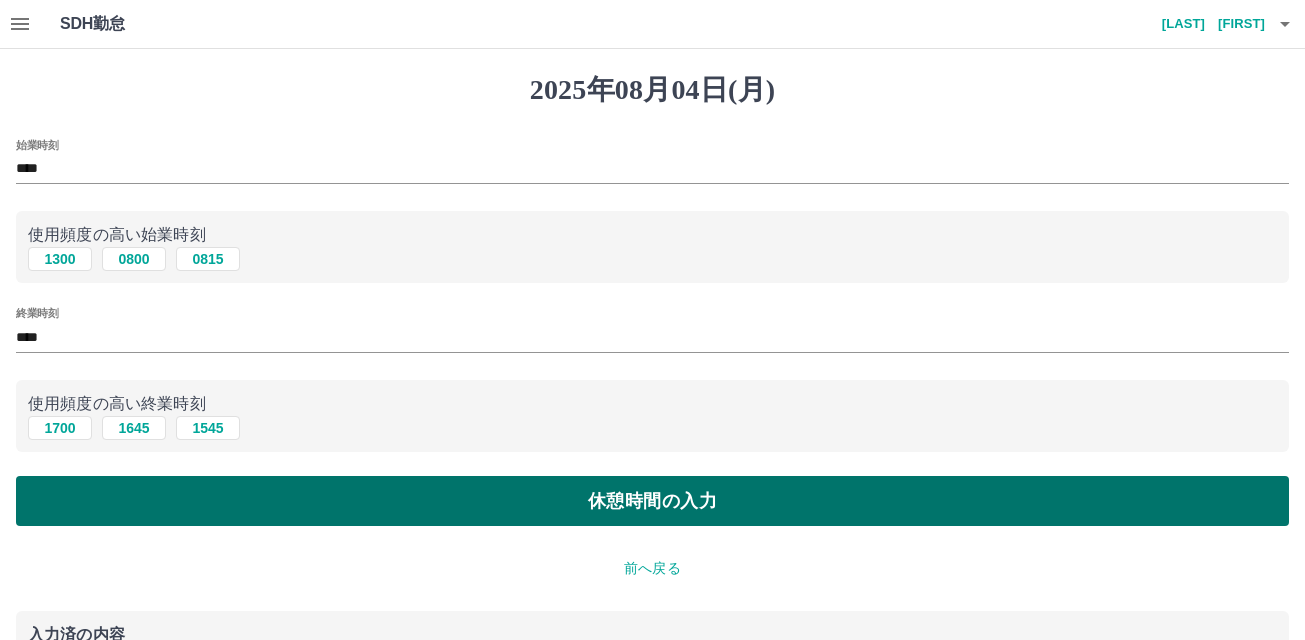 click on "休憩時間の入力" at bounding box center (652, 501) 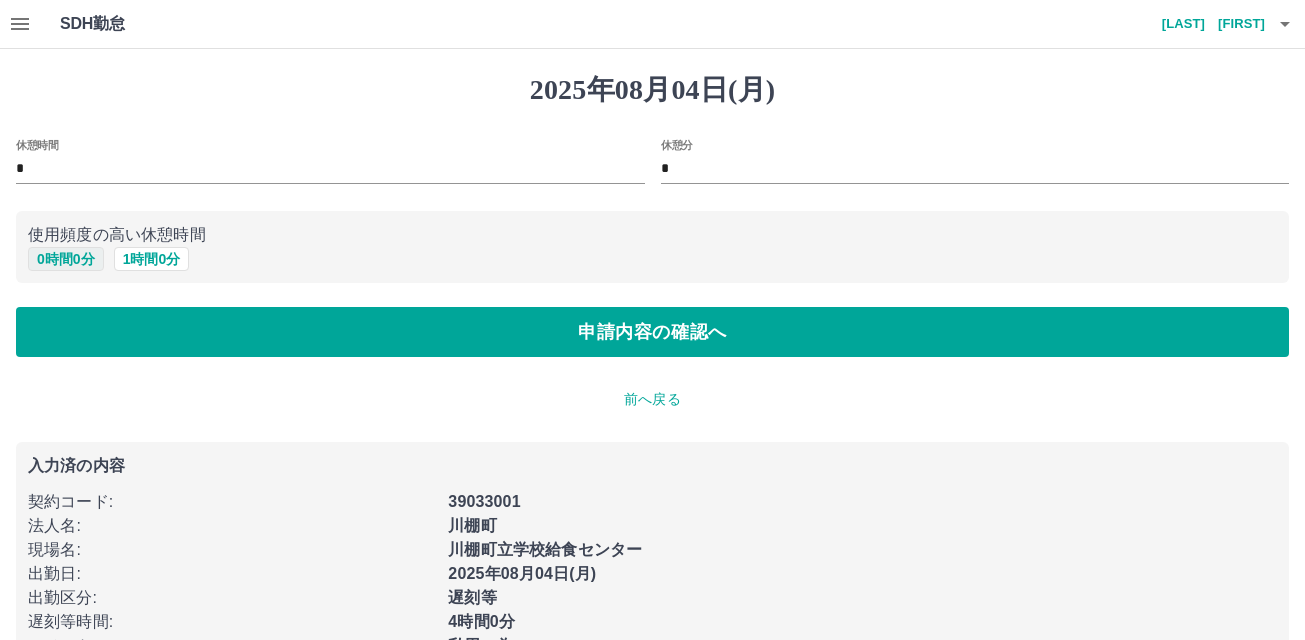 click on "0 時間 0 分" at bounding box center [66, 259] 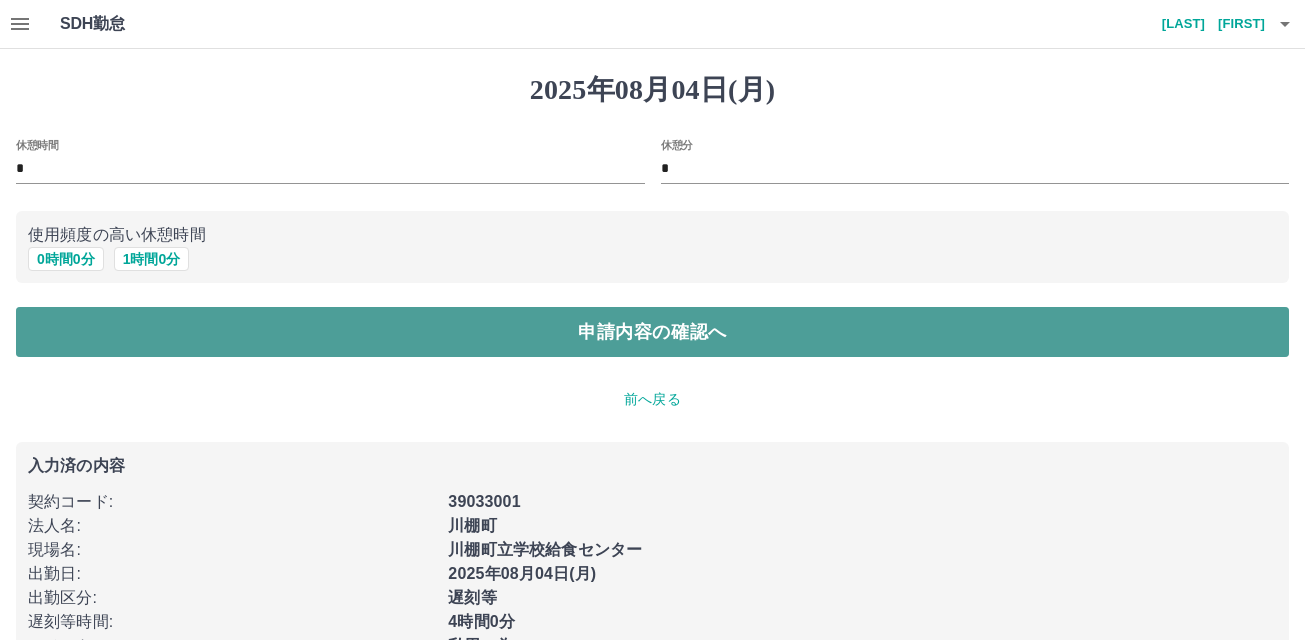 click on "申請内容の確認へ" at bounding box center (652, 332) 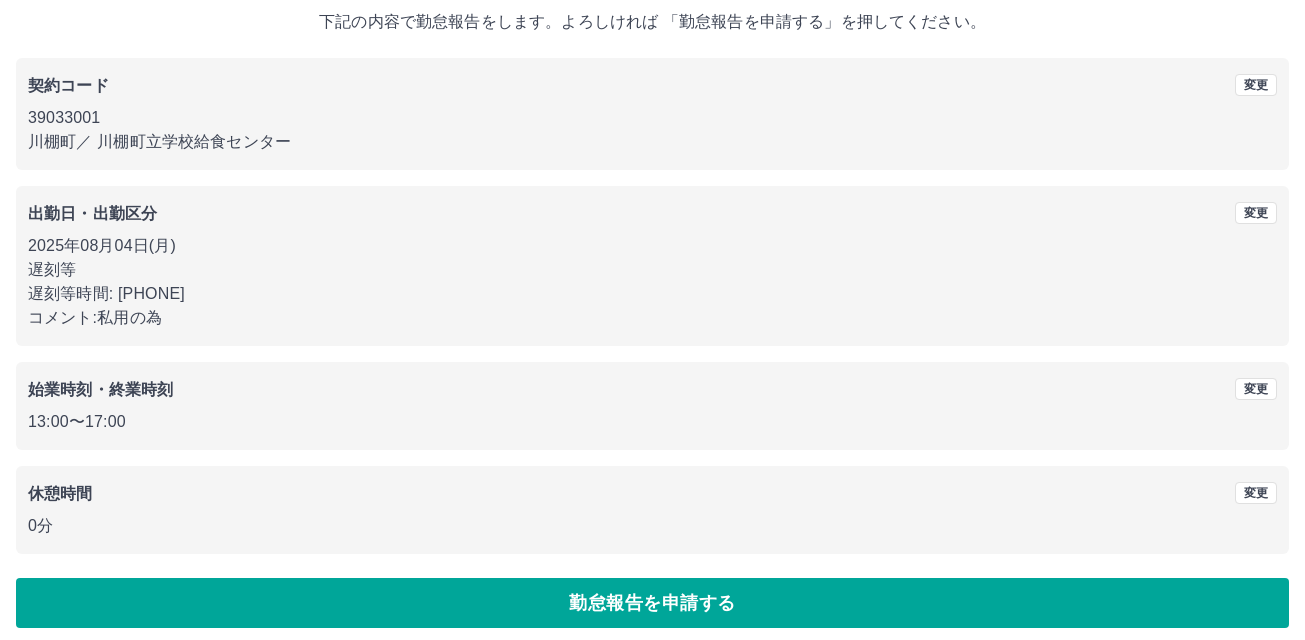 scroll, scrollTop: 133, scrollLeft: 0, axis: vertical 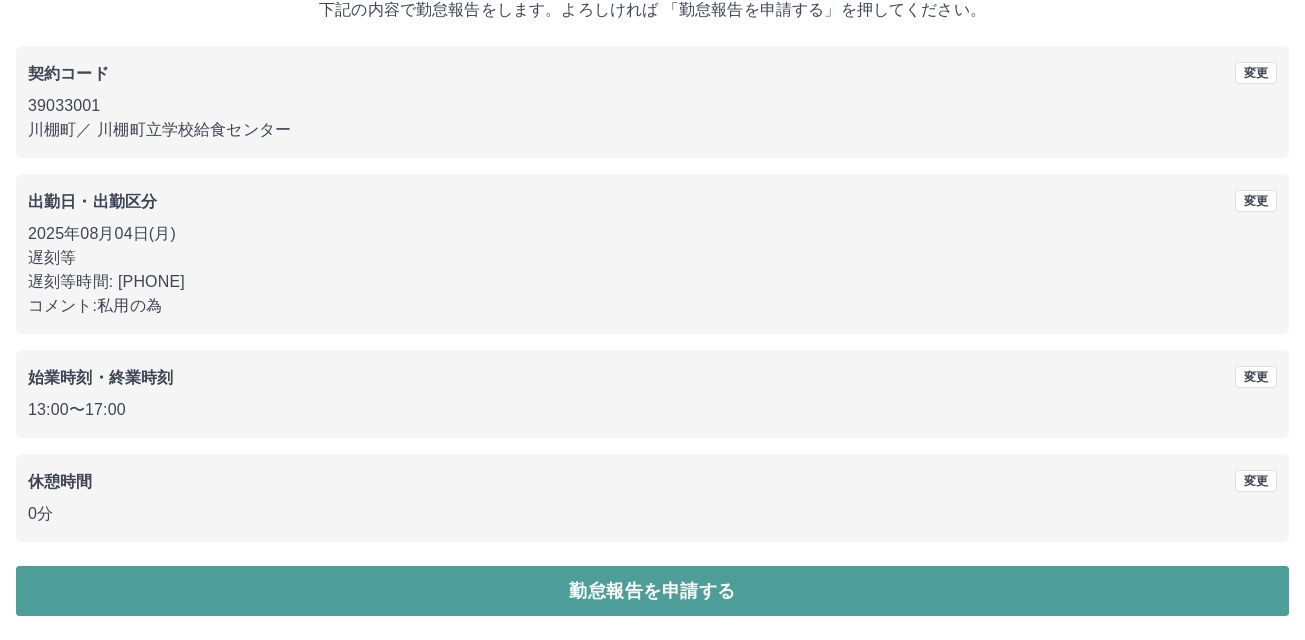 click on "勤怠報告を申請する" at bounding box center [652, 591] 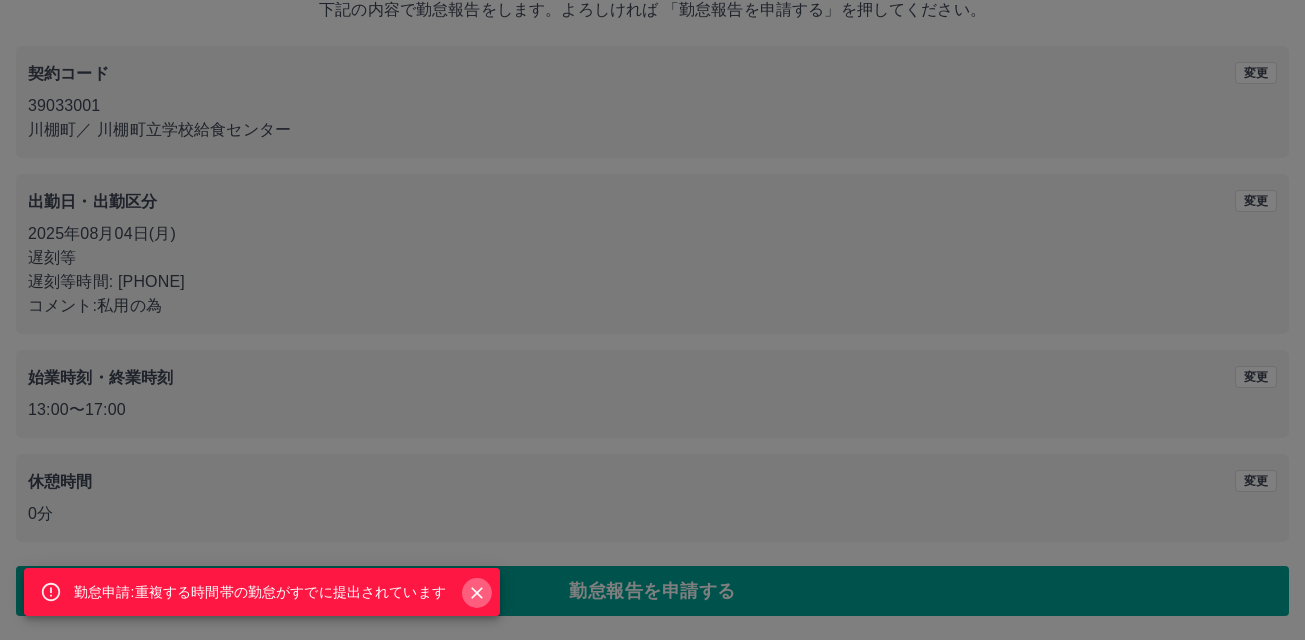 click 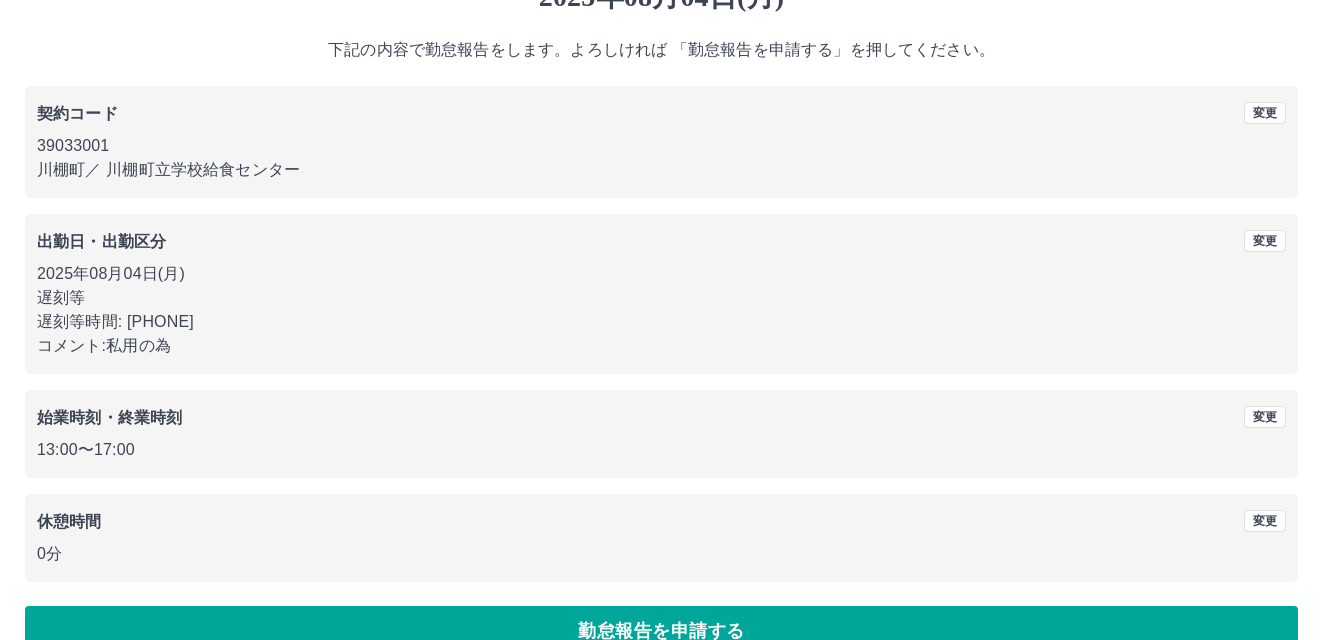 scroll, scrollTop: 0, scrollLeft: 0, axis: both 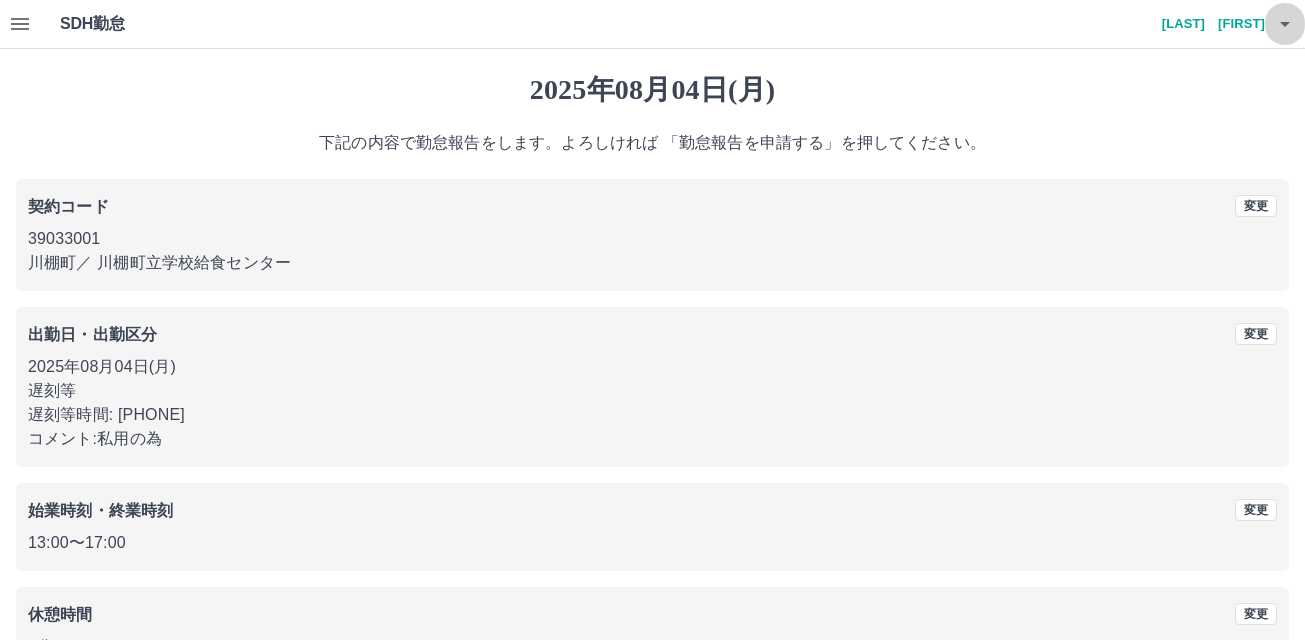 click 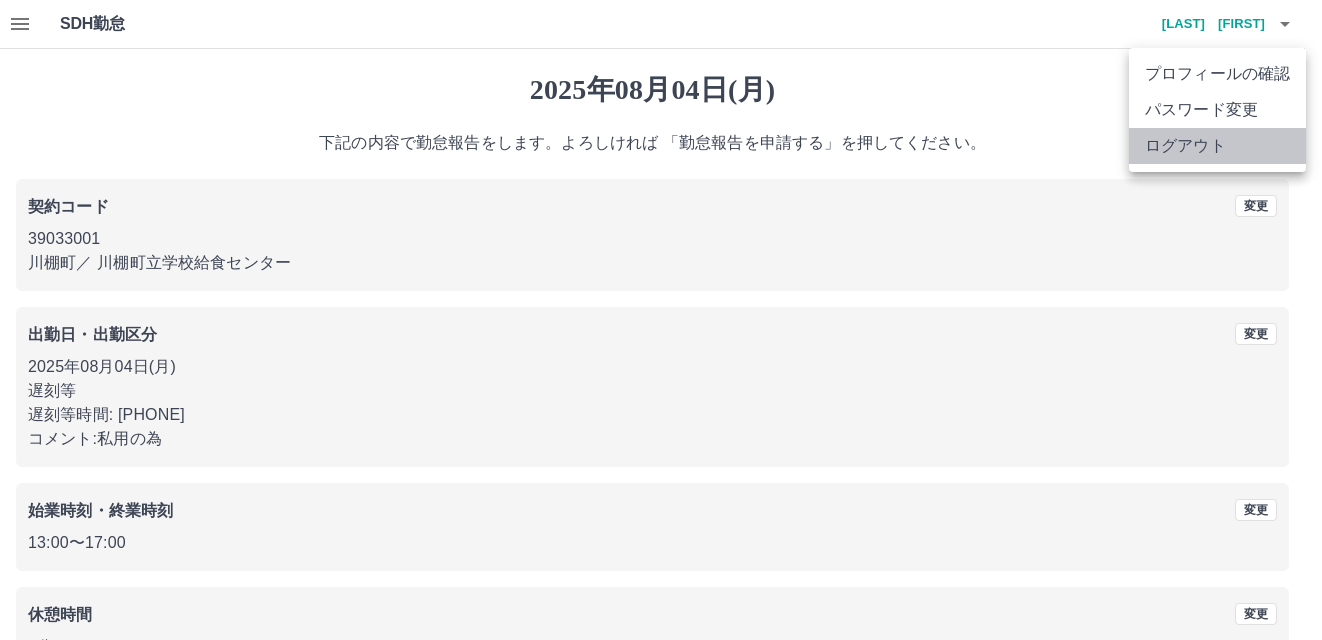 click on "ログアウト" at bounding box center [1217, 146] 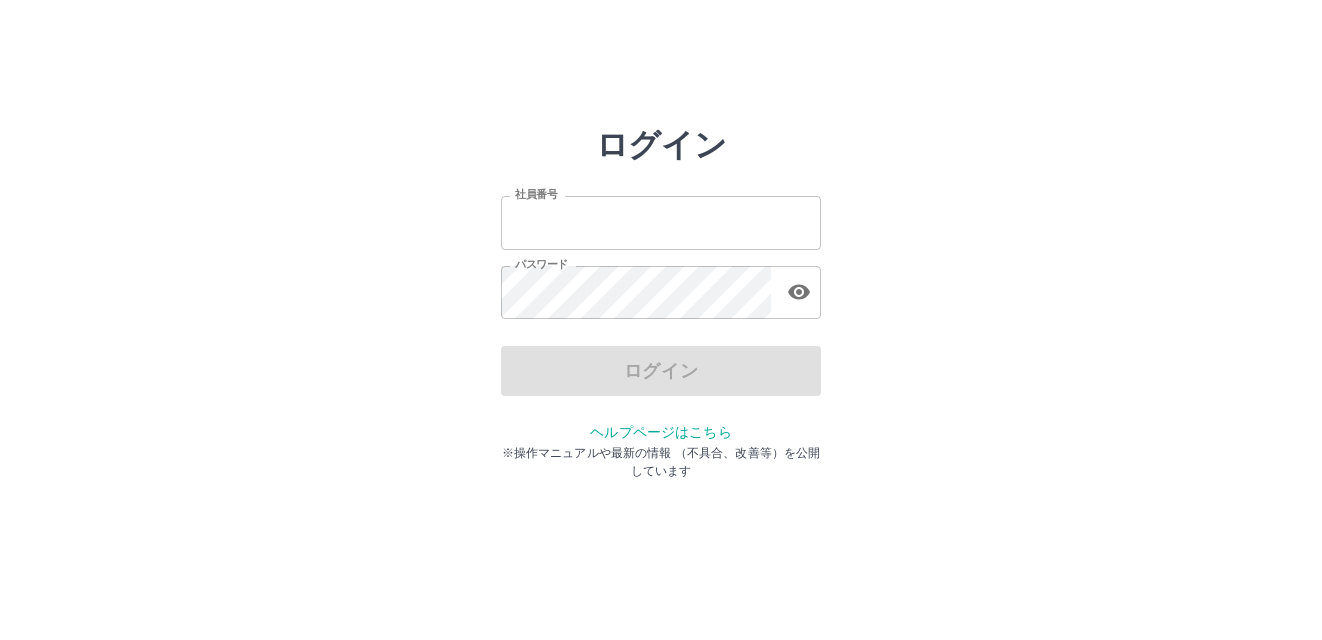 scroll, scrollTop: 0, scrollLeft: 0, axis: both 